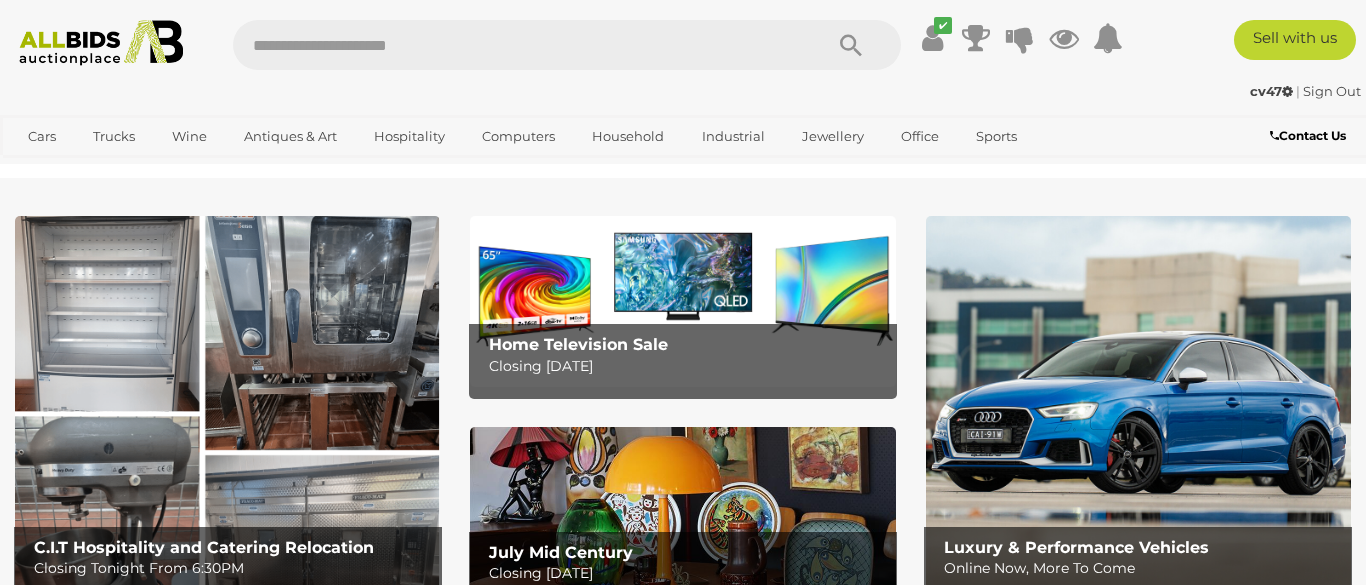 scroll, scrollTop: 0, scrollLeft: 0, axis: both 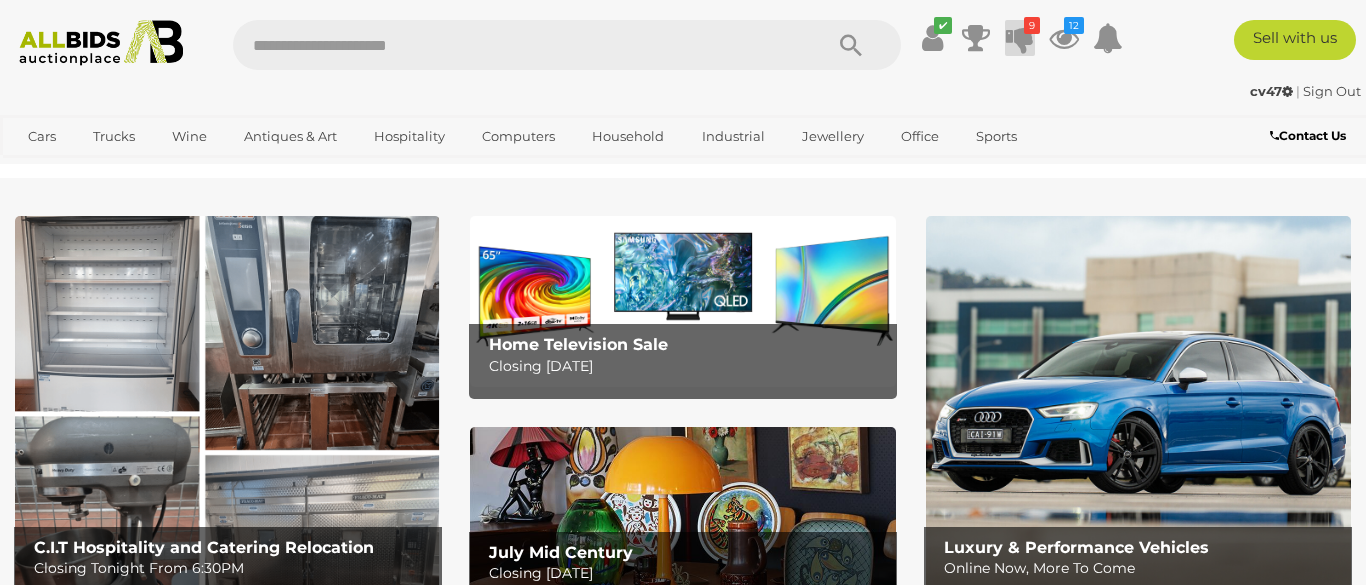 click at bounding box center [1020, 38] 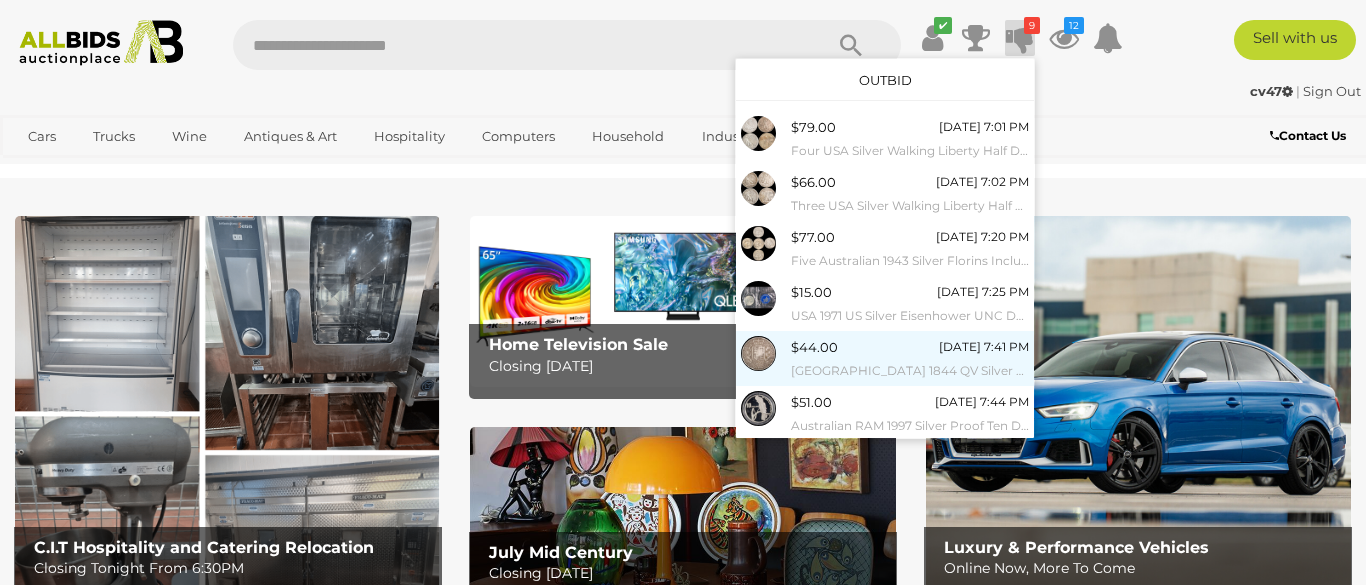 click on "$44.00" at bounding box center [814, 347] 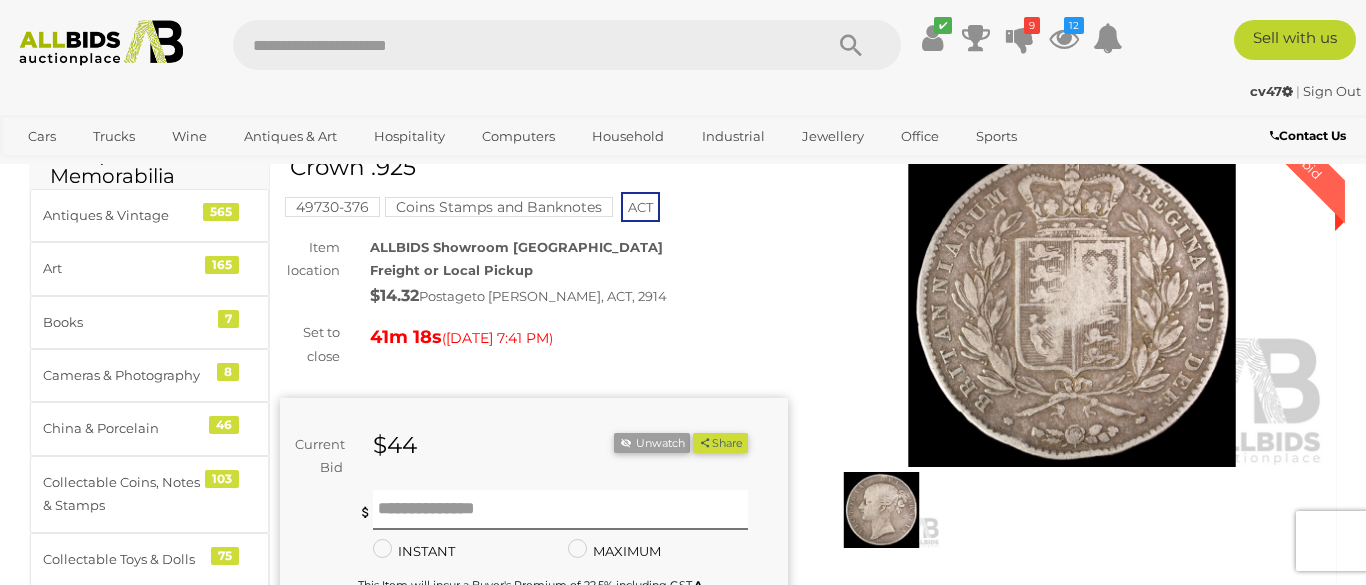 scroll, scrollTop: 110, scrollLeft: 0, axis: vertical 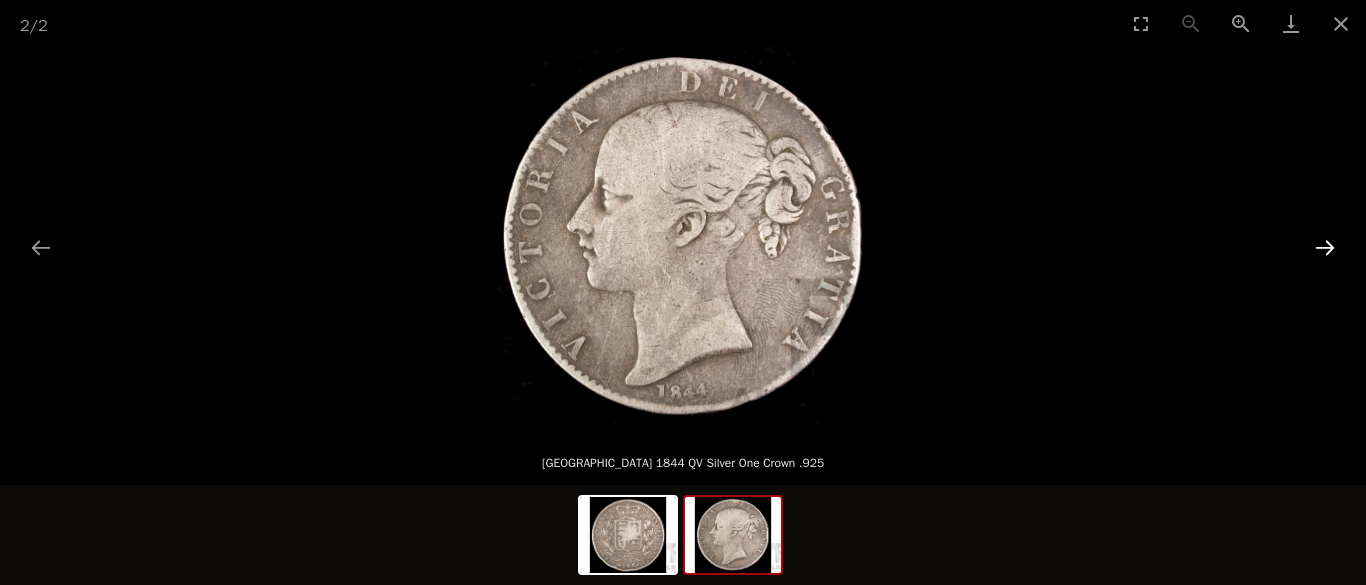 click at bounding box center [1325, 247] 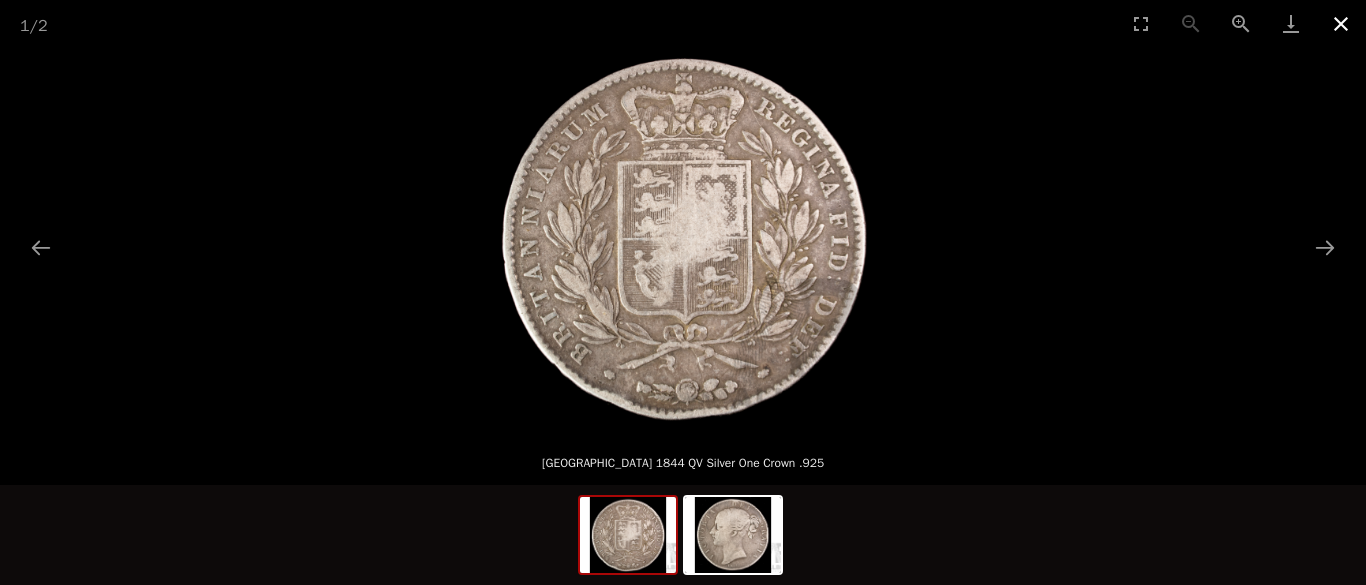 click at bounding box center [1341, 23] 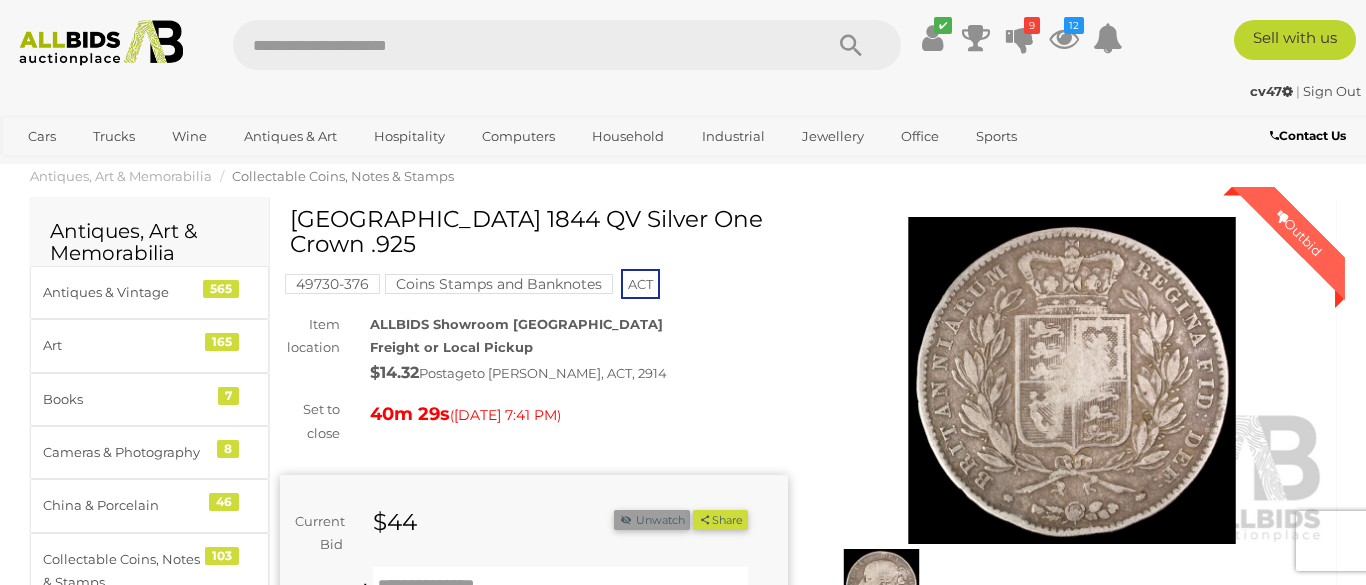 scroll, scrollTop: 0, scrollLeft: 0, axis: both 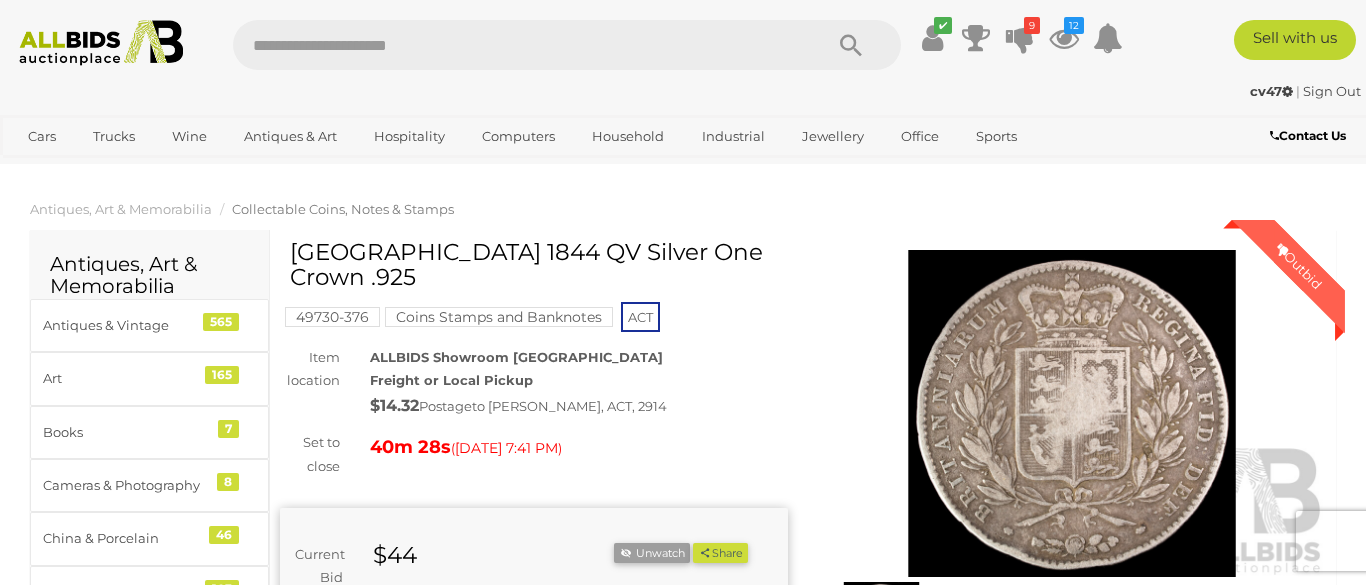 click at bounding box center (1072, 413) 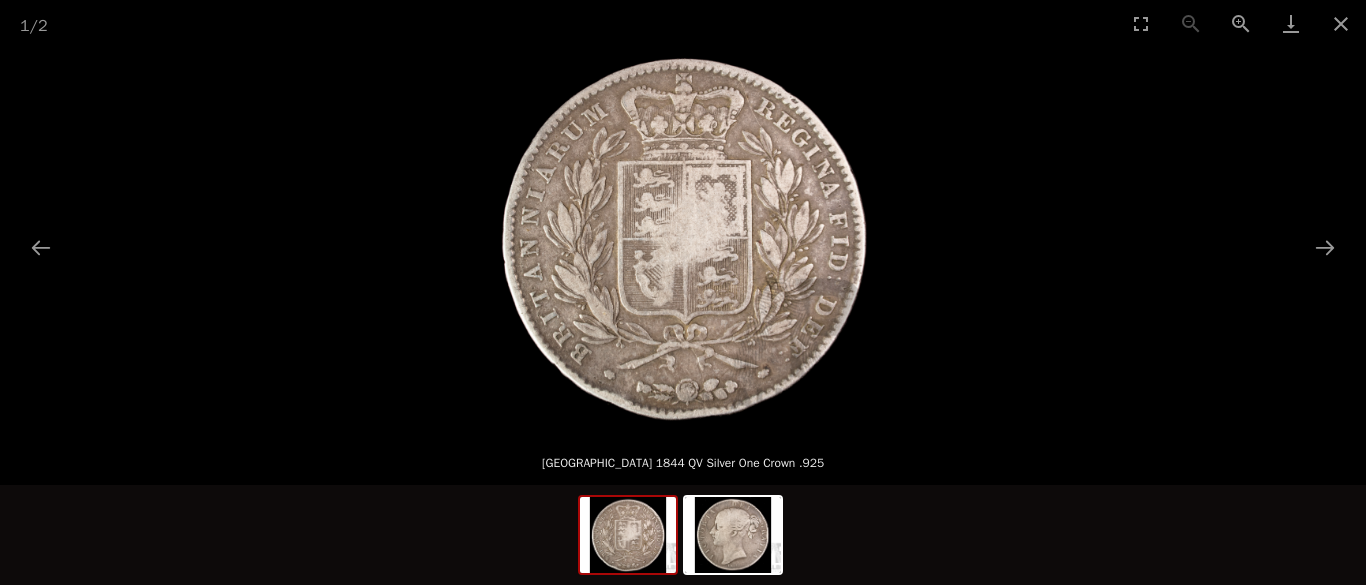 click at bounding box center (683, 237) 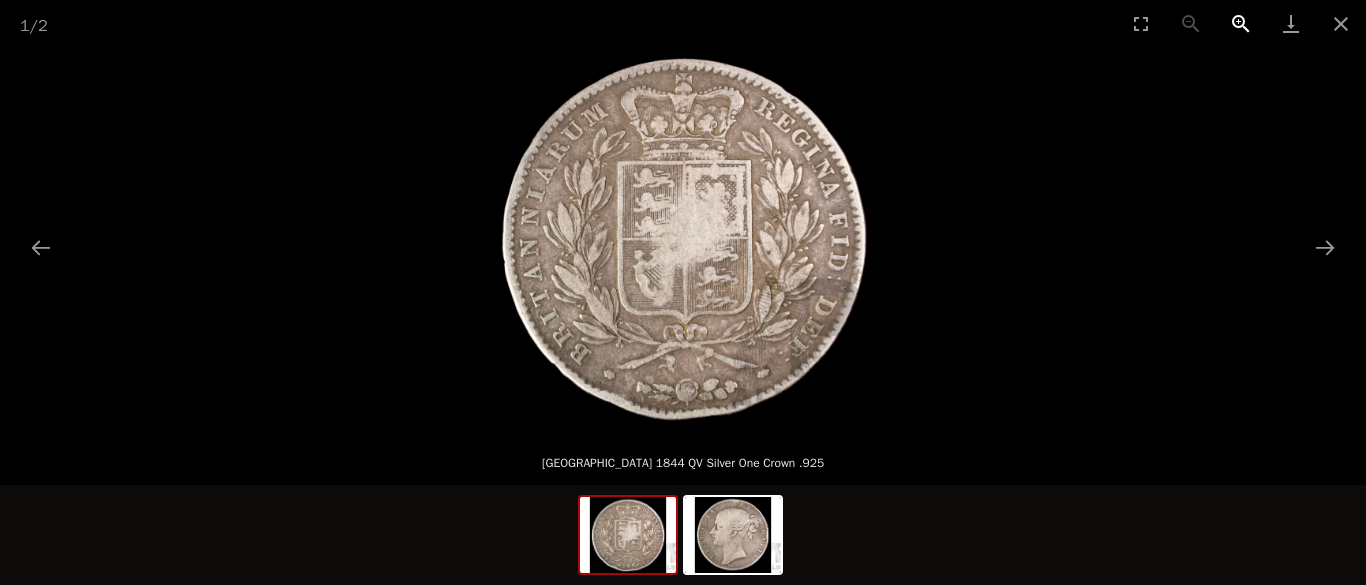 click at bounding box center (1241, 23) 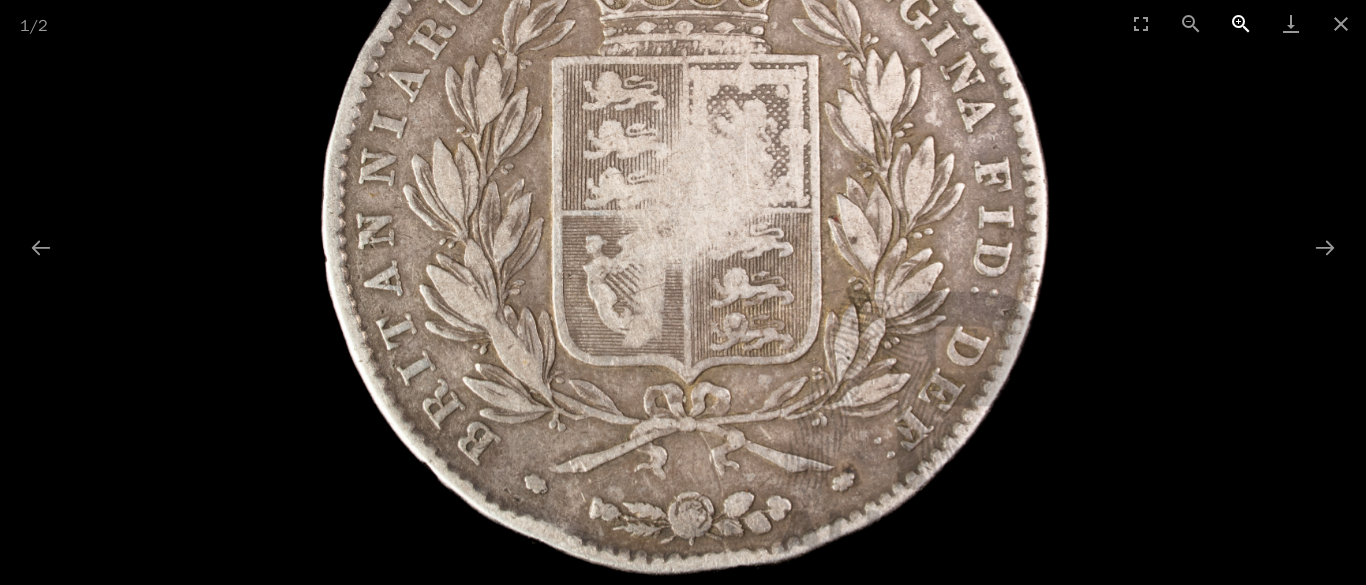 click at bounding box center (1241, 23) 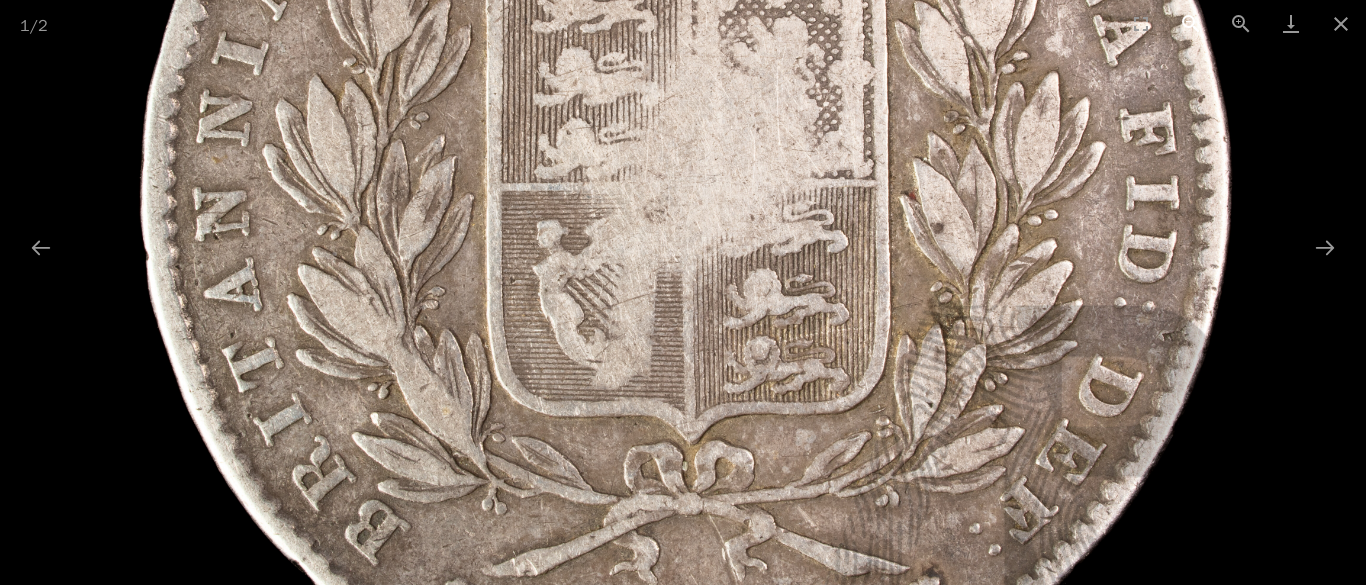 click at bounding box center (1191, 23) 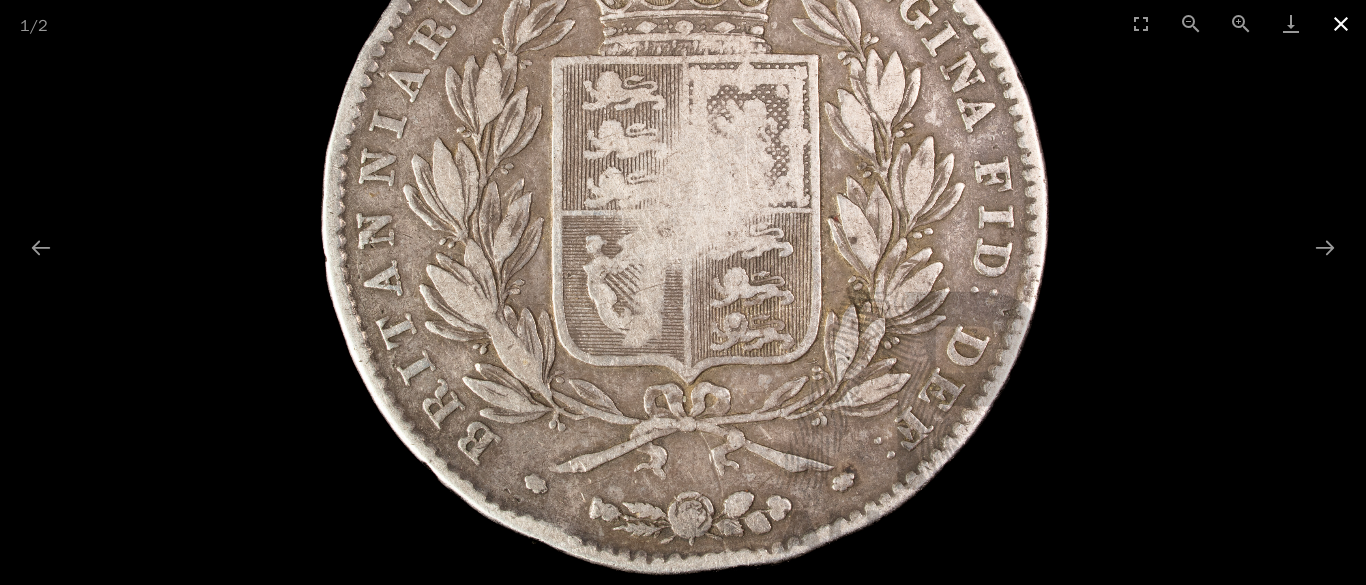 click at bounding box center [1341, 23] 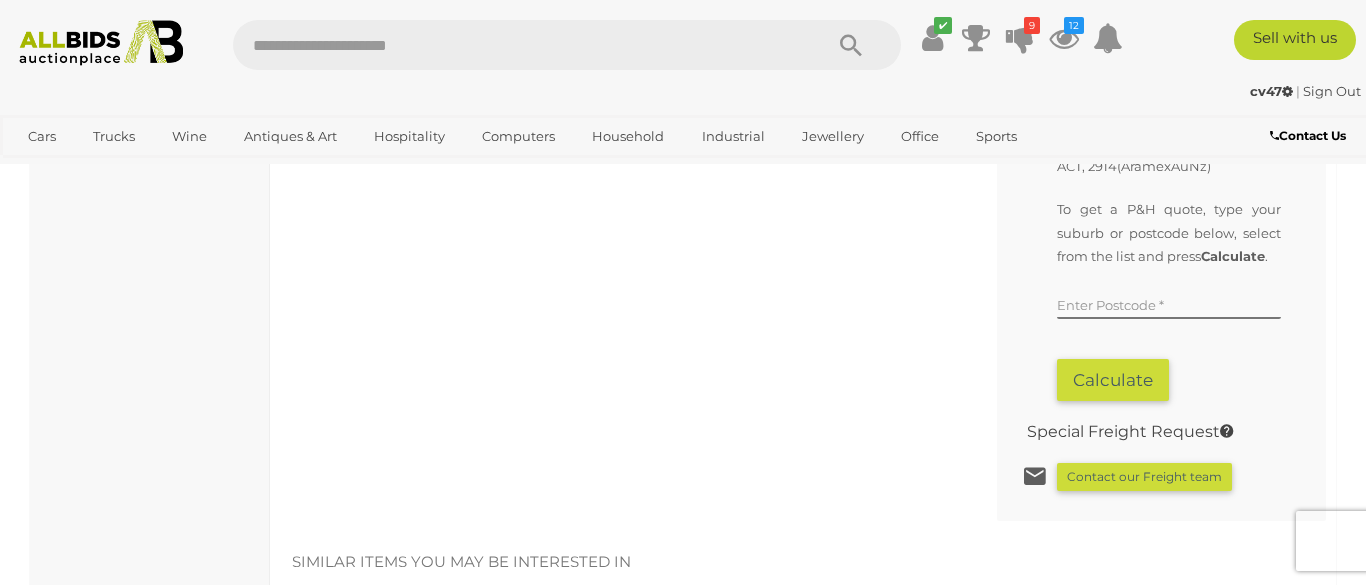 scroll, scrollTop: 578, scrollLeft: 0, axis: vertical 